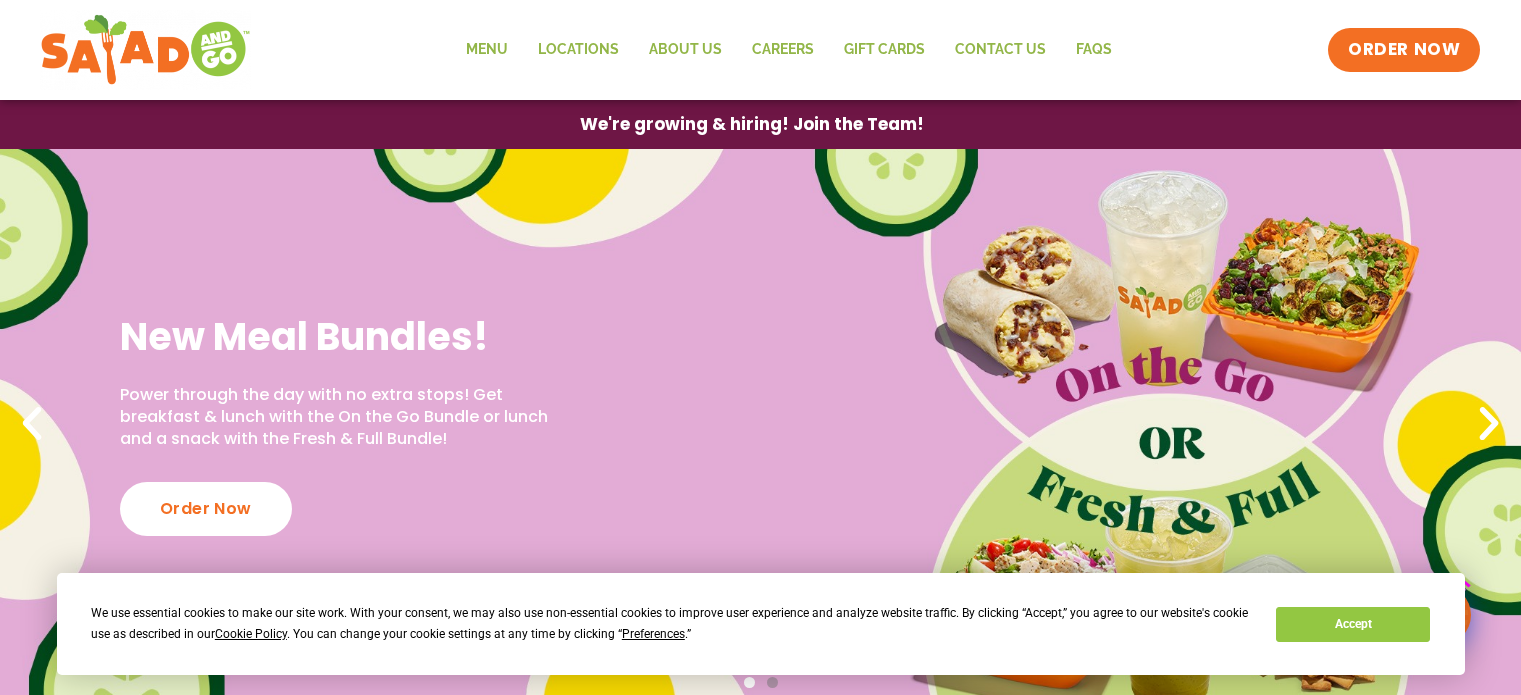 scroll, scrollTop: 0, scrollLeft: 0, axis: both 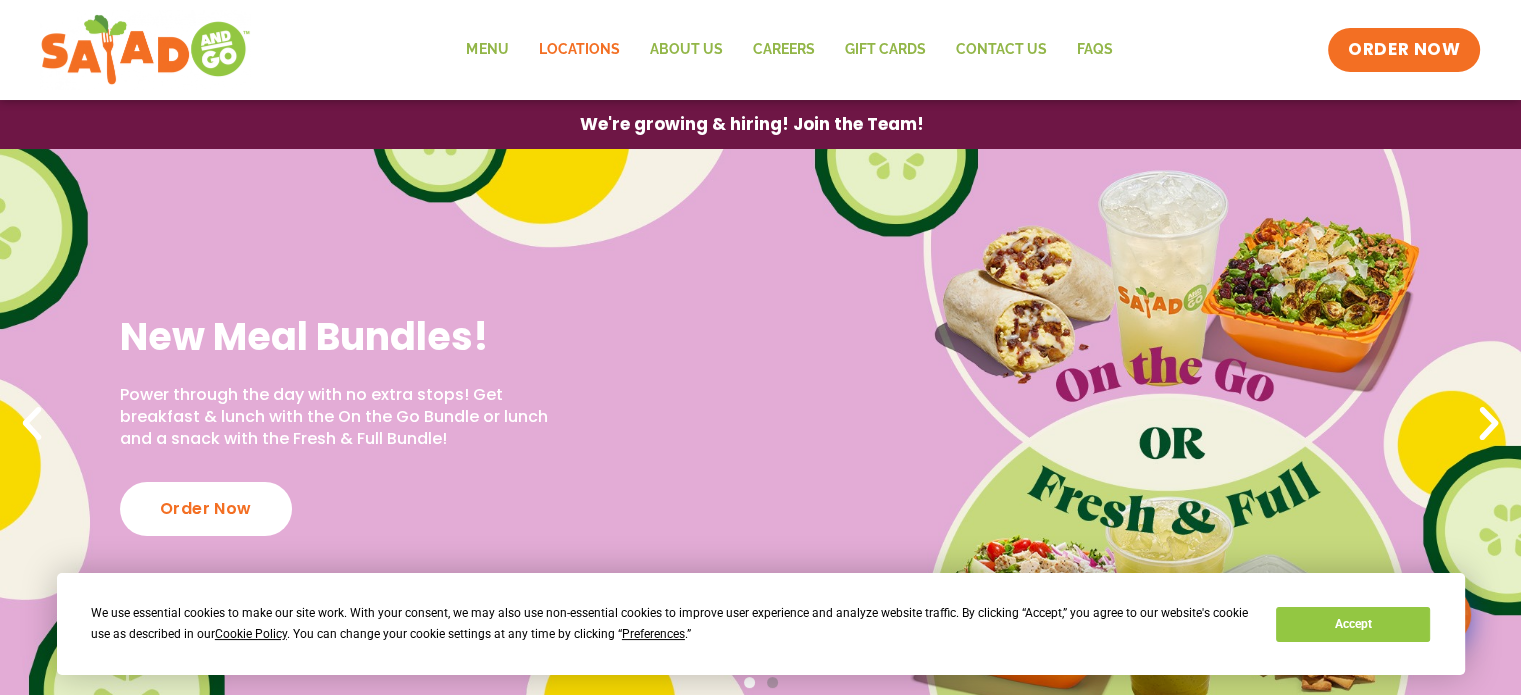 click on "Locations" 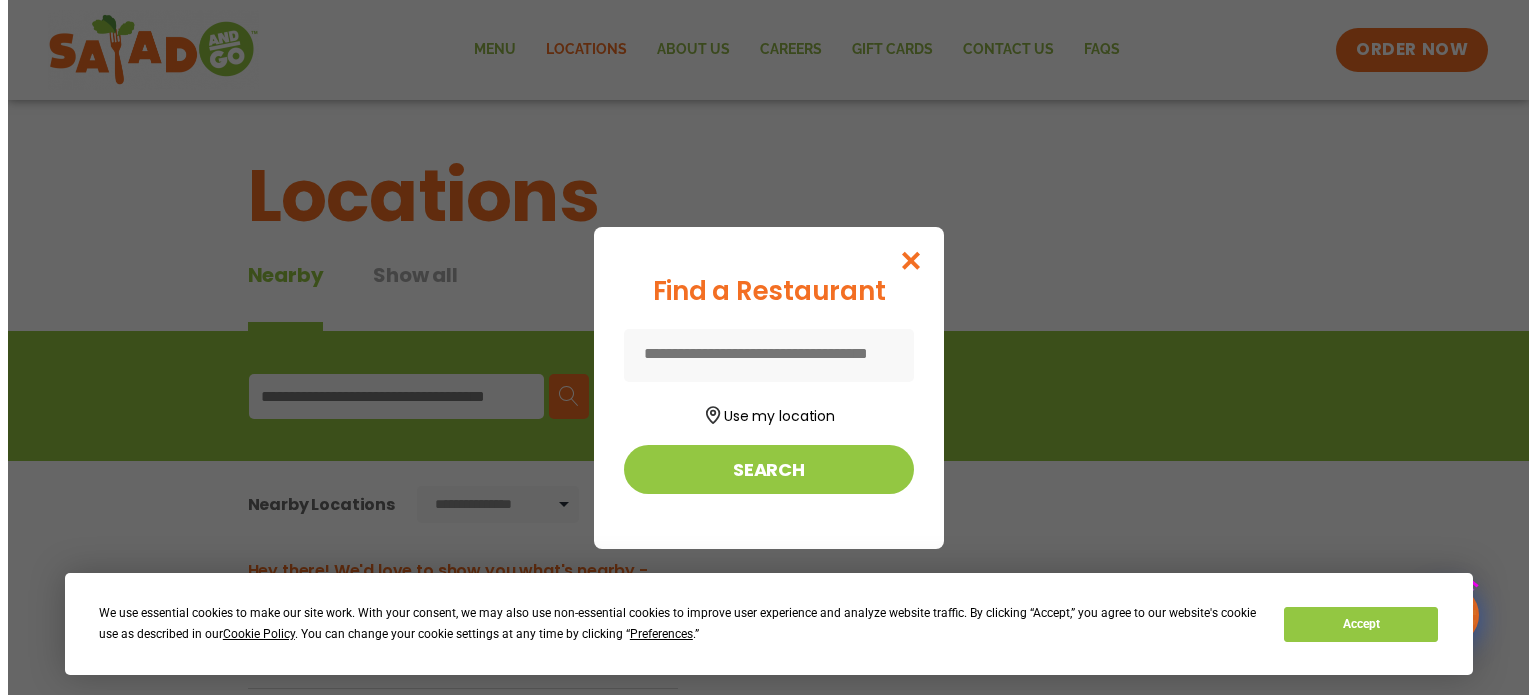 scroll, scrollTop: 0, scrollLeft: 0, axis: both 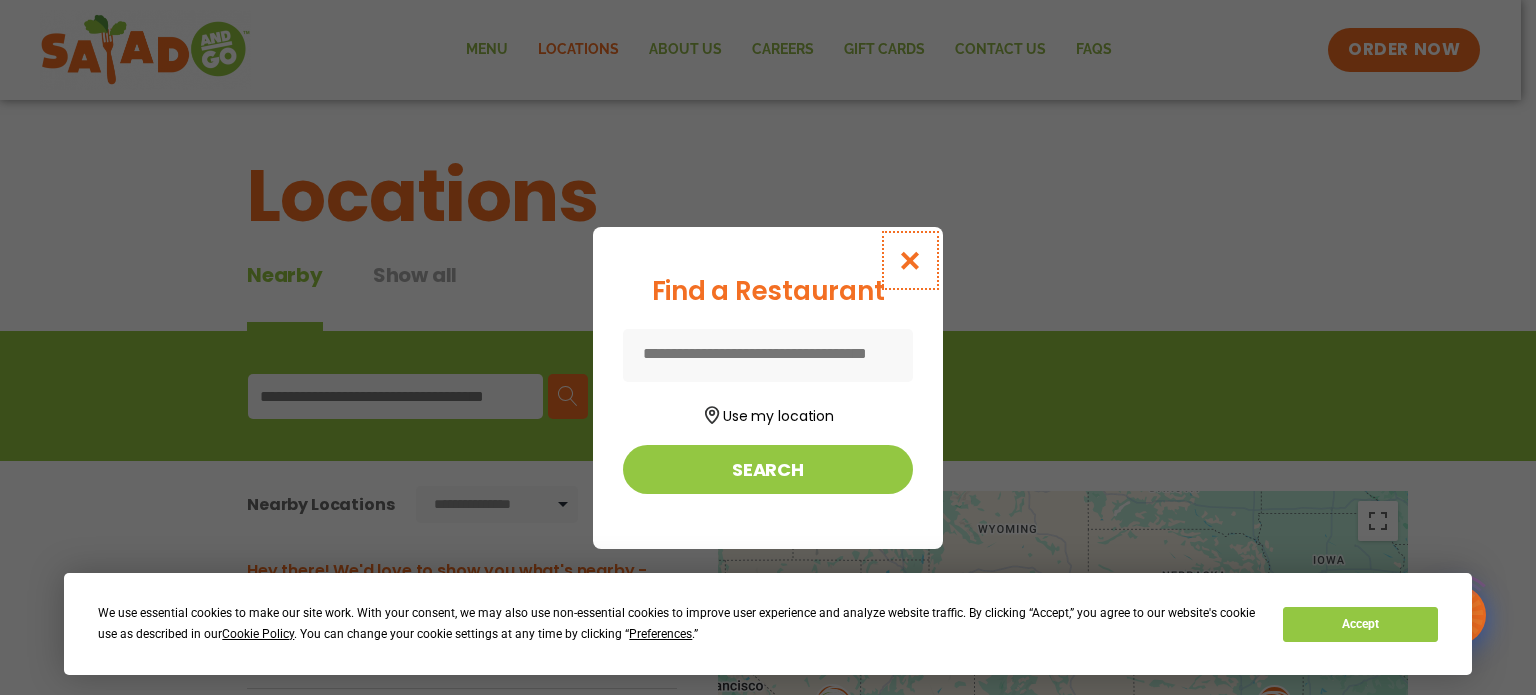 click at bounding box center [910, 260] 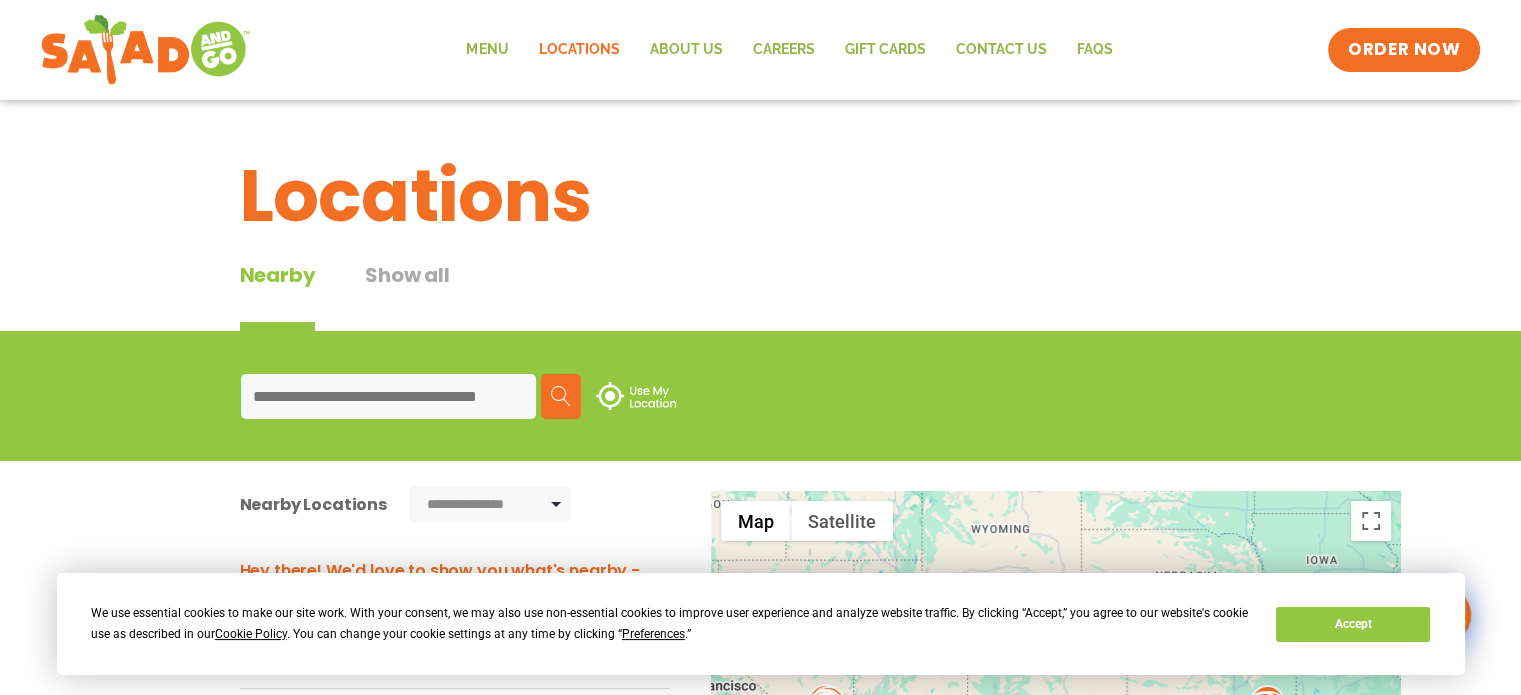 click at bounding box center (388, 396) 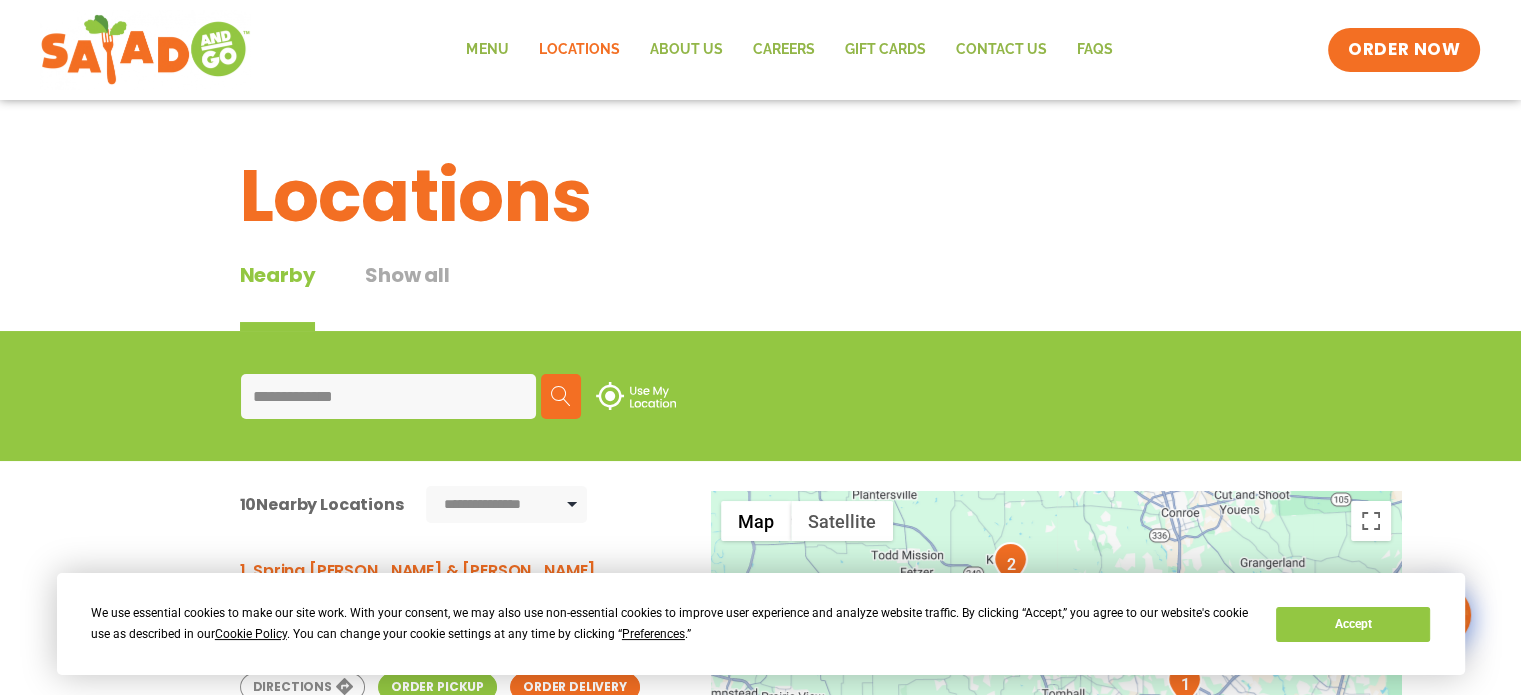 type on "**********" 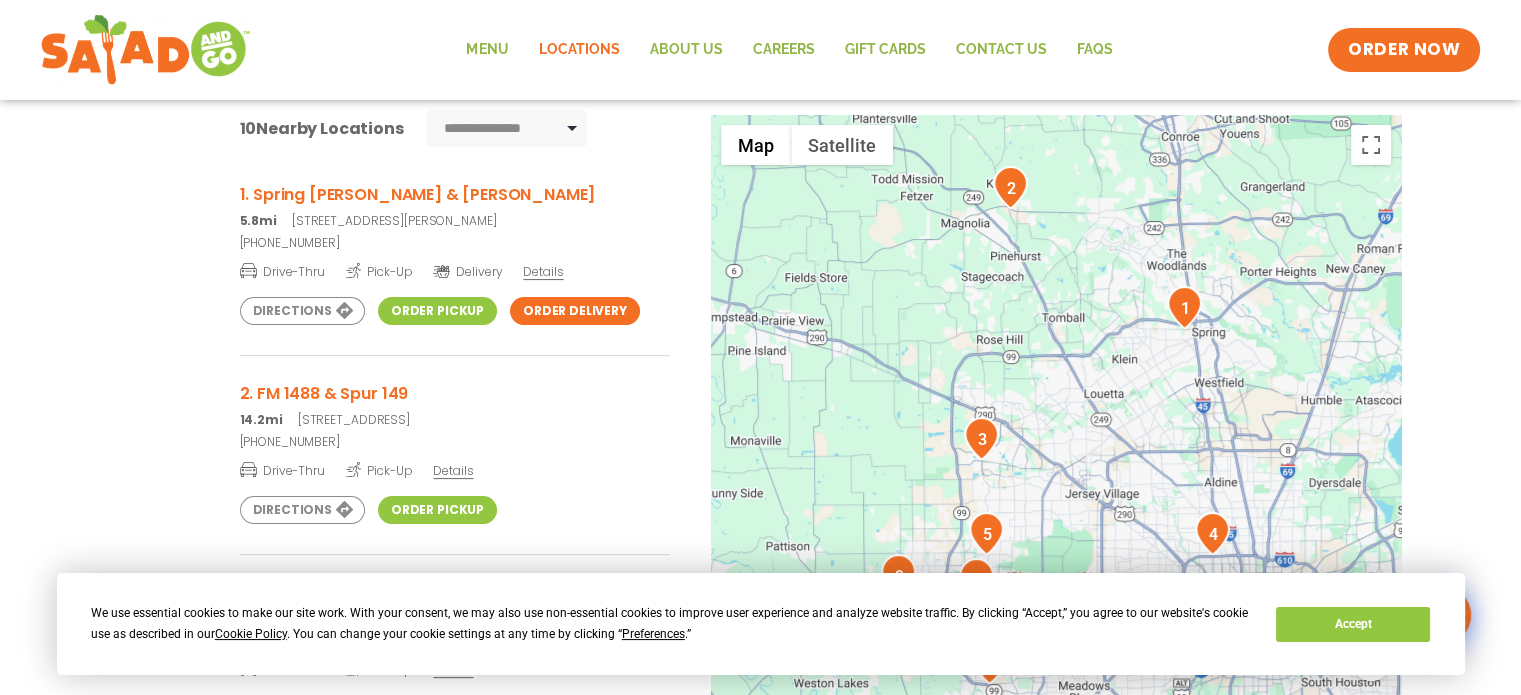 scroll, scrollTop: 389, scrollLeft: 0, axis: vertical 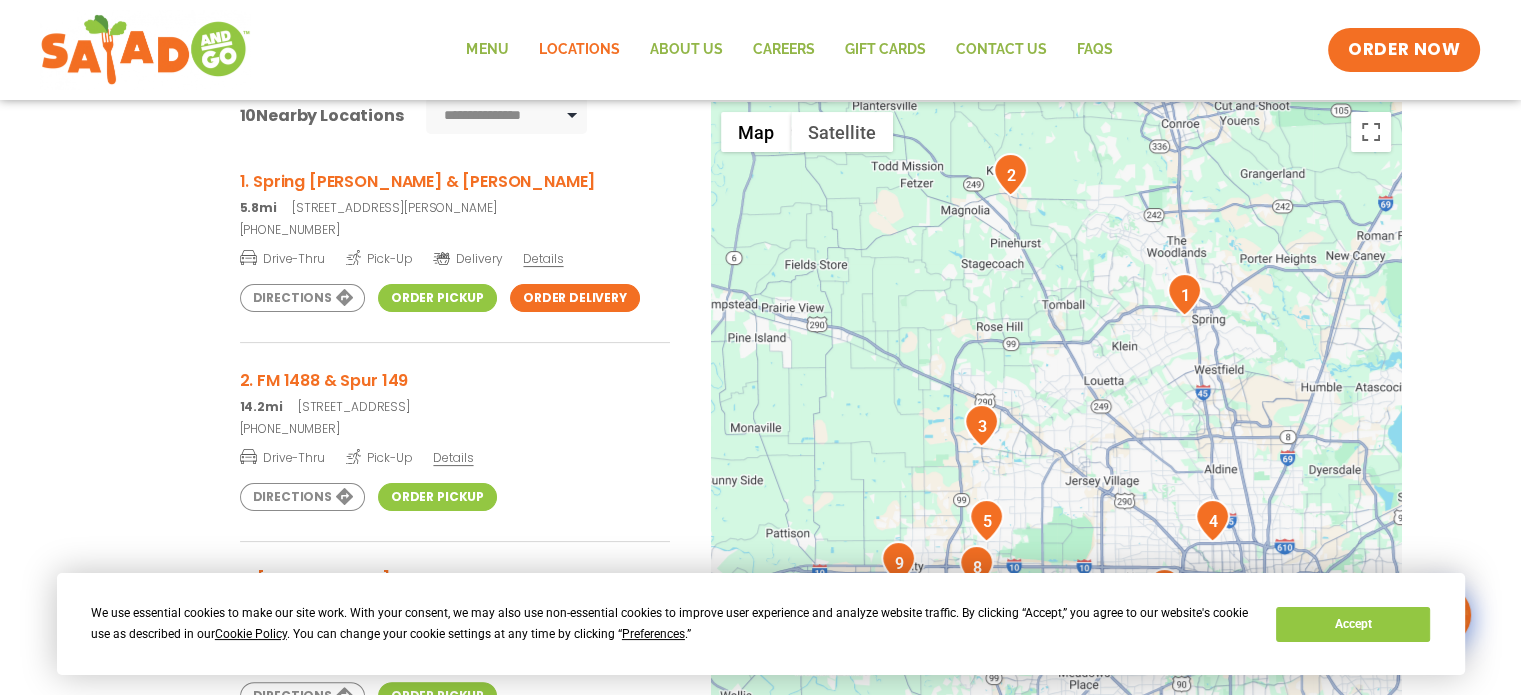 click at bounding box center [1010, 174] 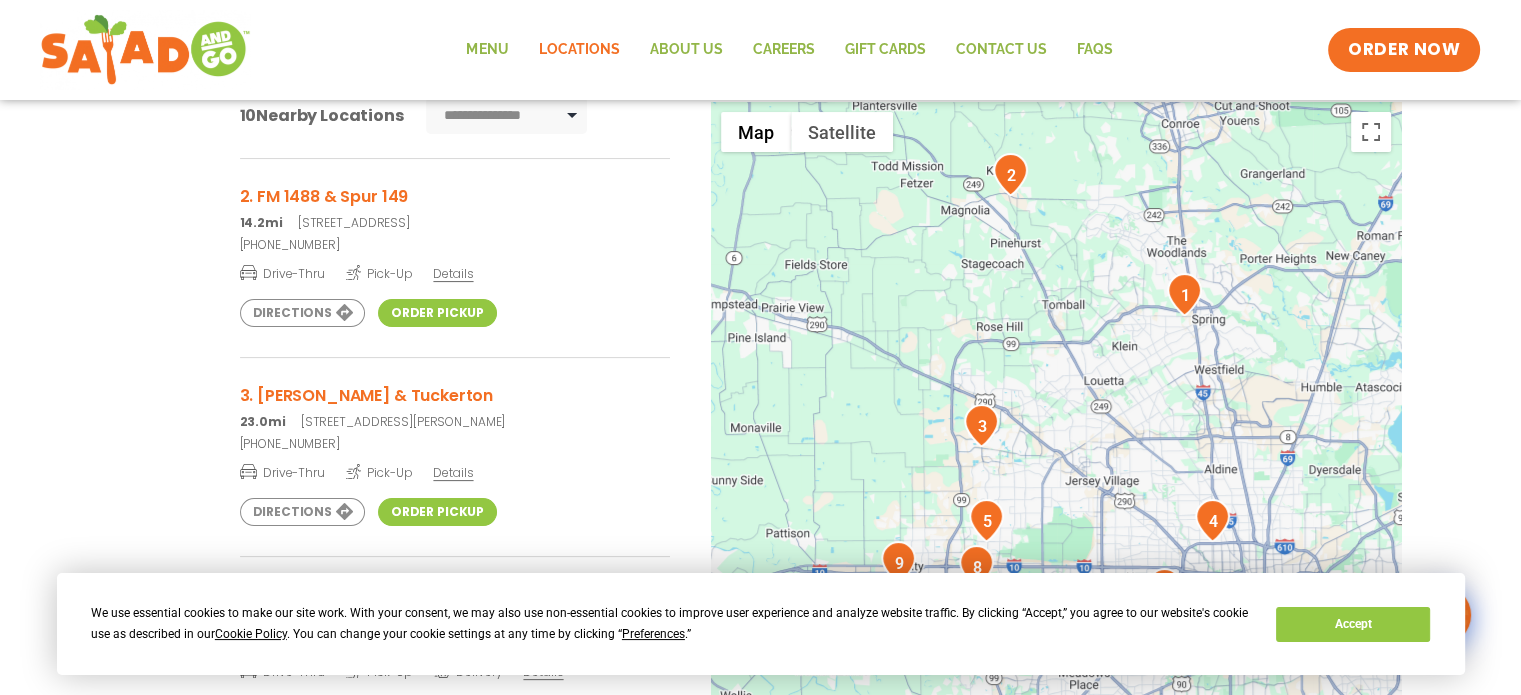 scroll, scrollTop: 0, scrollLeft: 0, axis: both 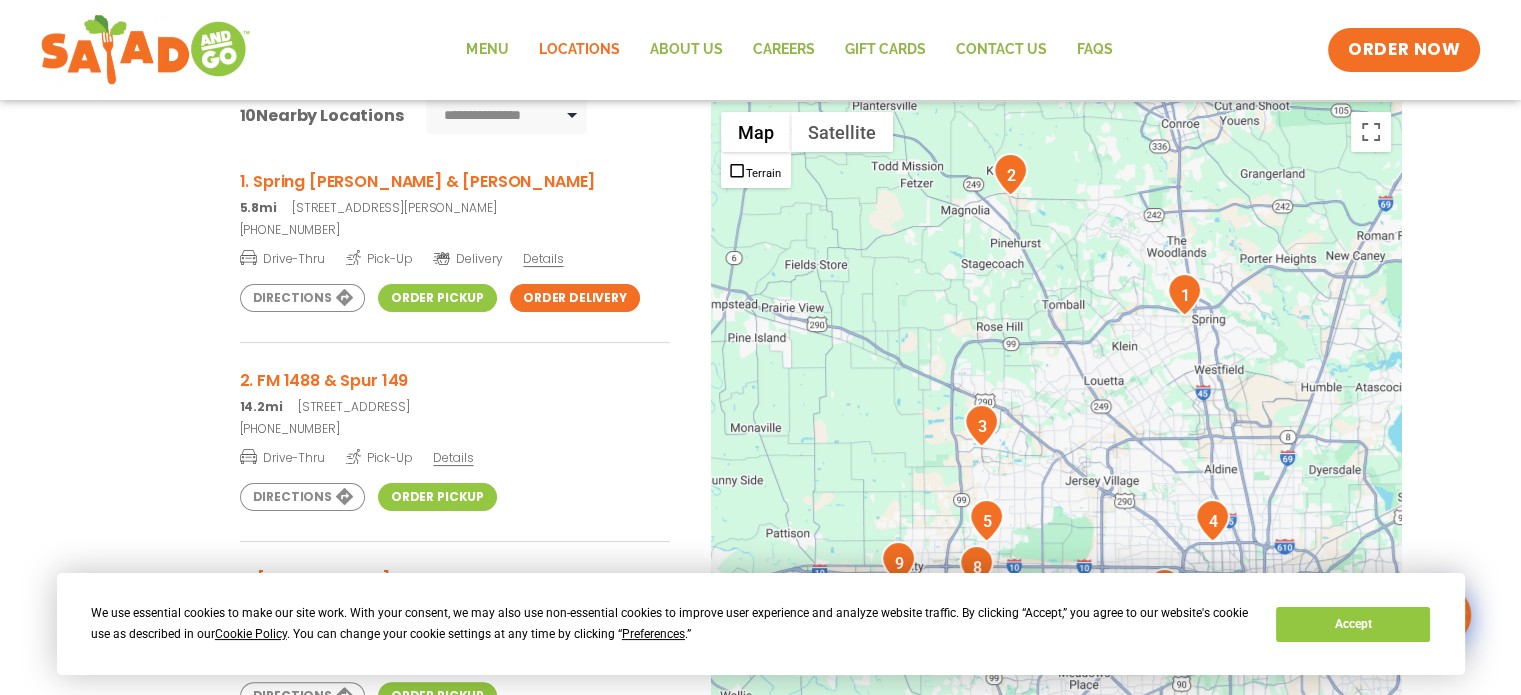 click at bounding box center [1010, 174] 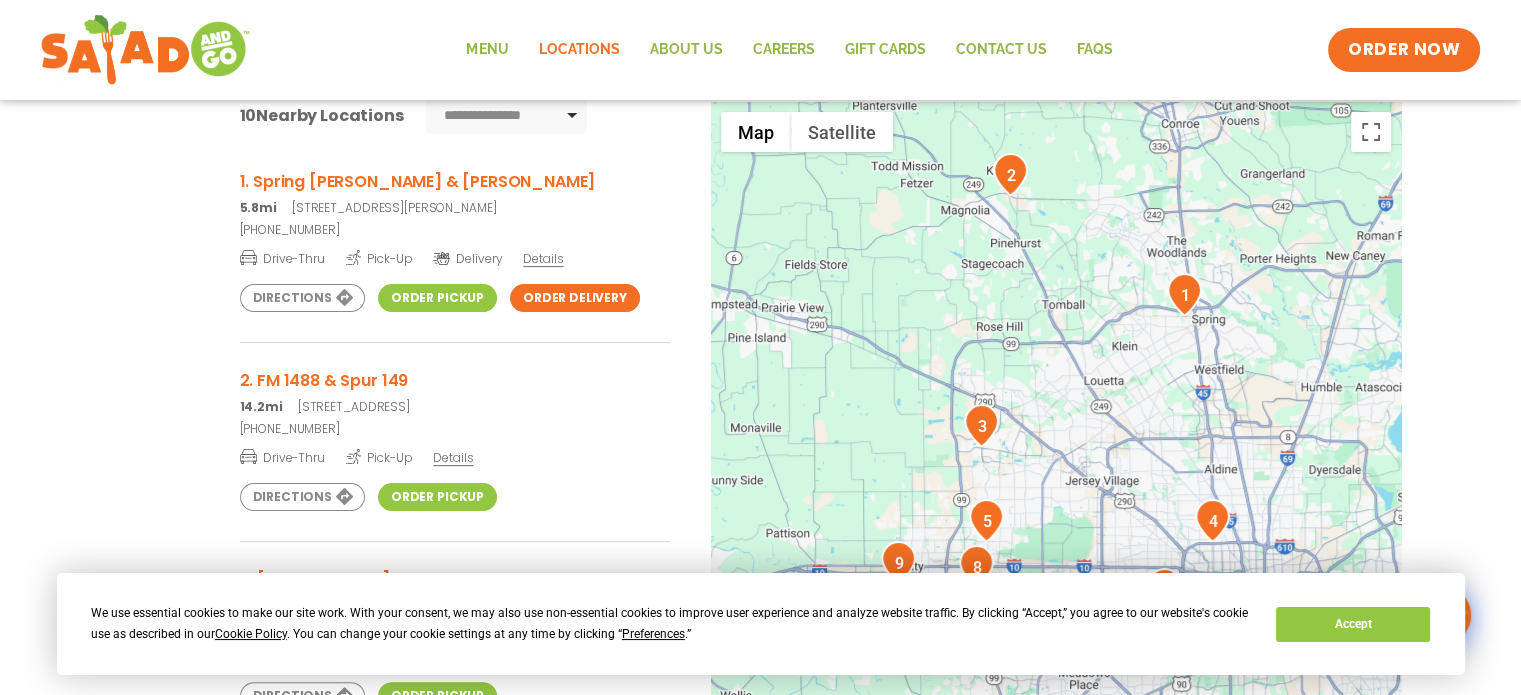 scroll, scrollTop: 171, scrollLeft: 0, axis: vertical 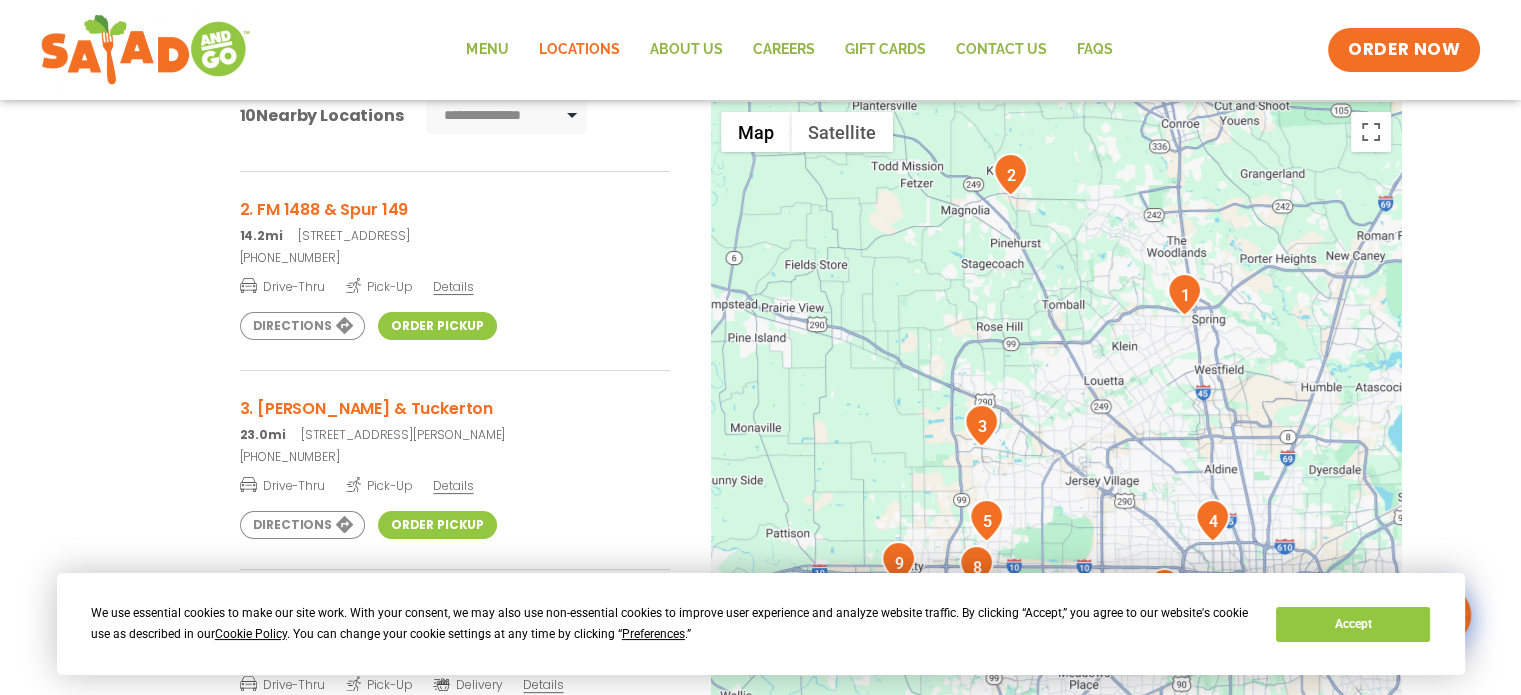 click at bounding box center [1010, 174] 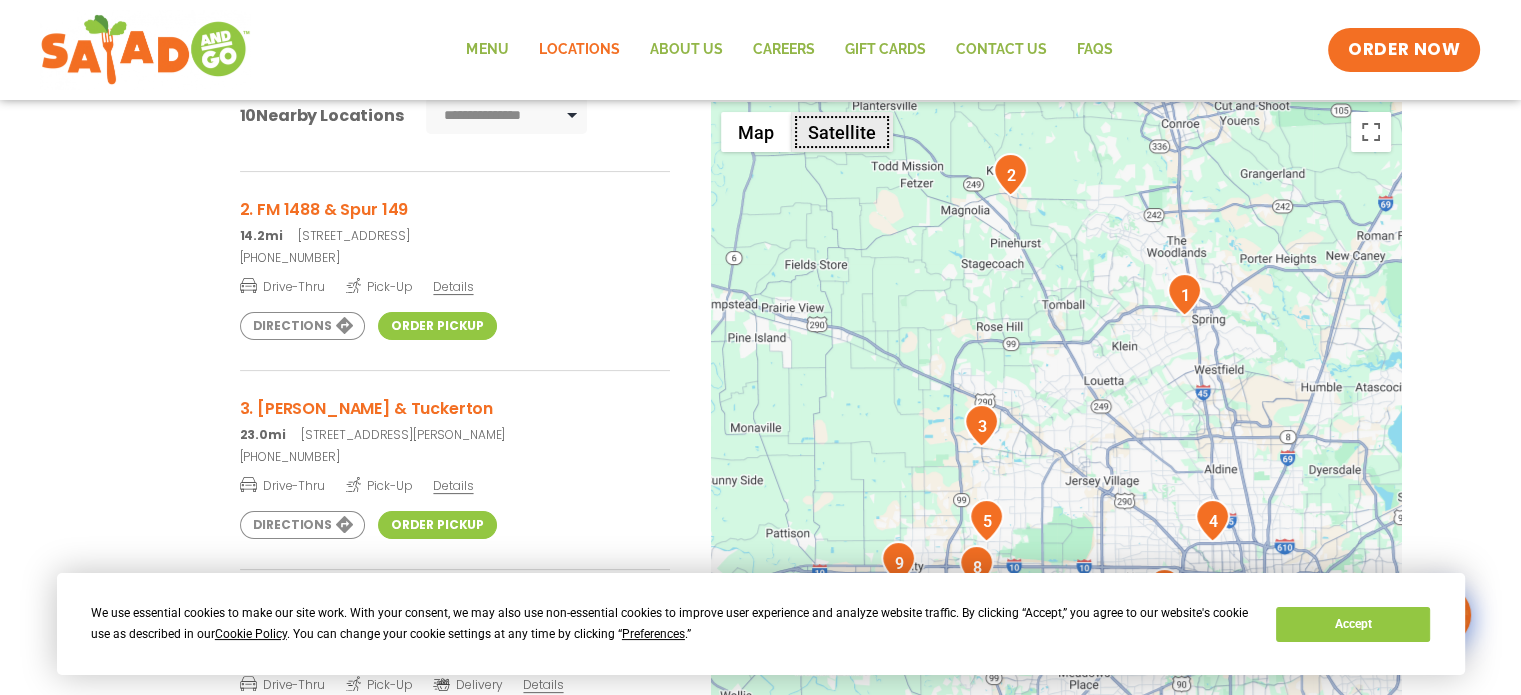 click on "Satellite" at bounding box center (842, 132) 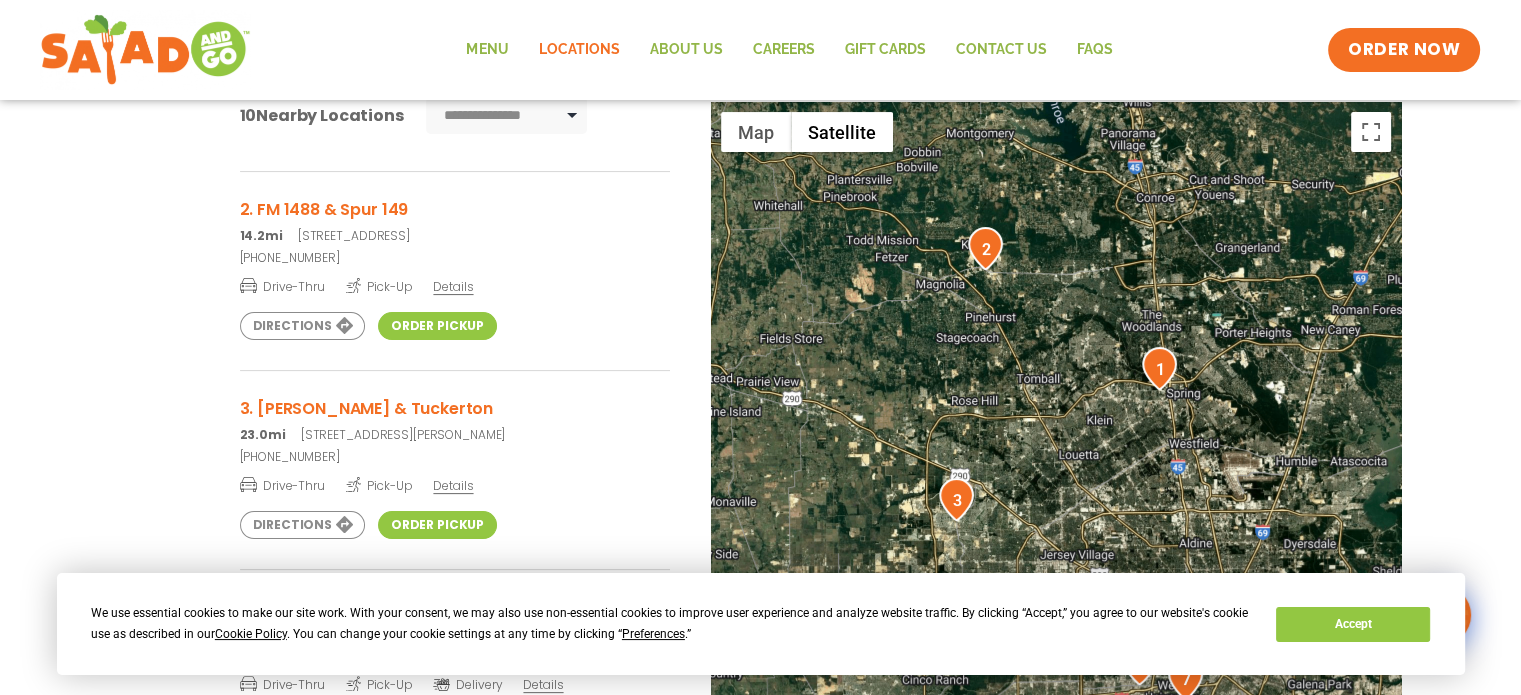 drag, startPoint x: 1008, startPoint y: 305, endPoint x: 988, endPoint y: 386, distance: 83.43261 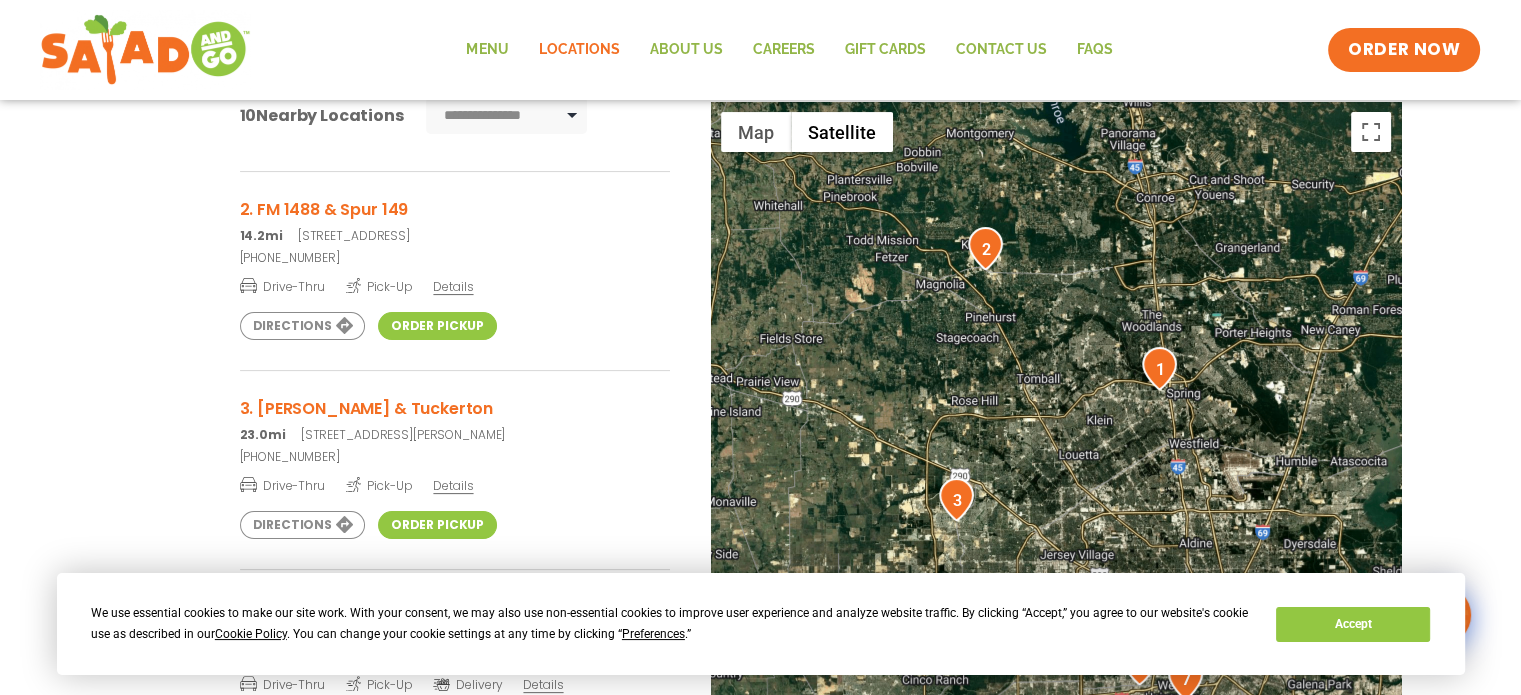 click at bounding box center (985, 248) 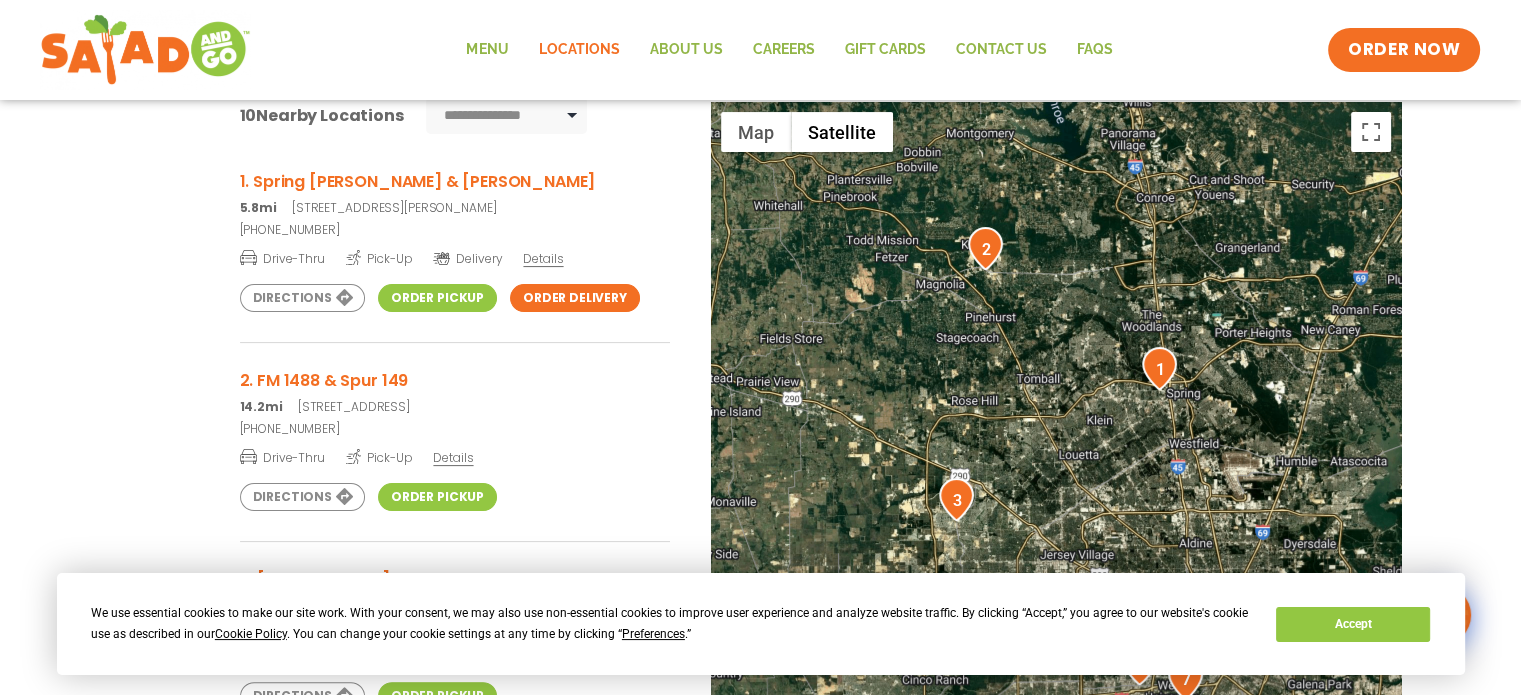 click on "To navigate, press the arrow keys." at bounding box center (1056, 433) 